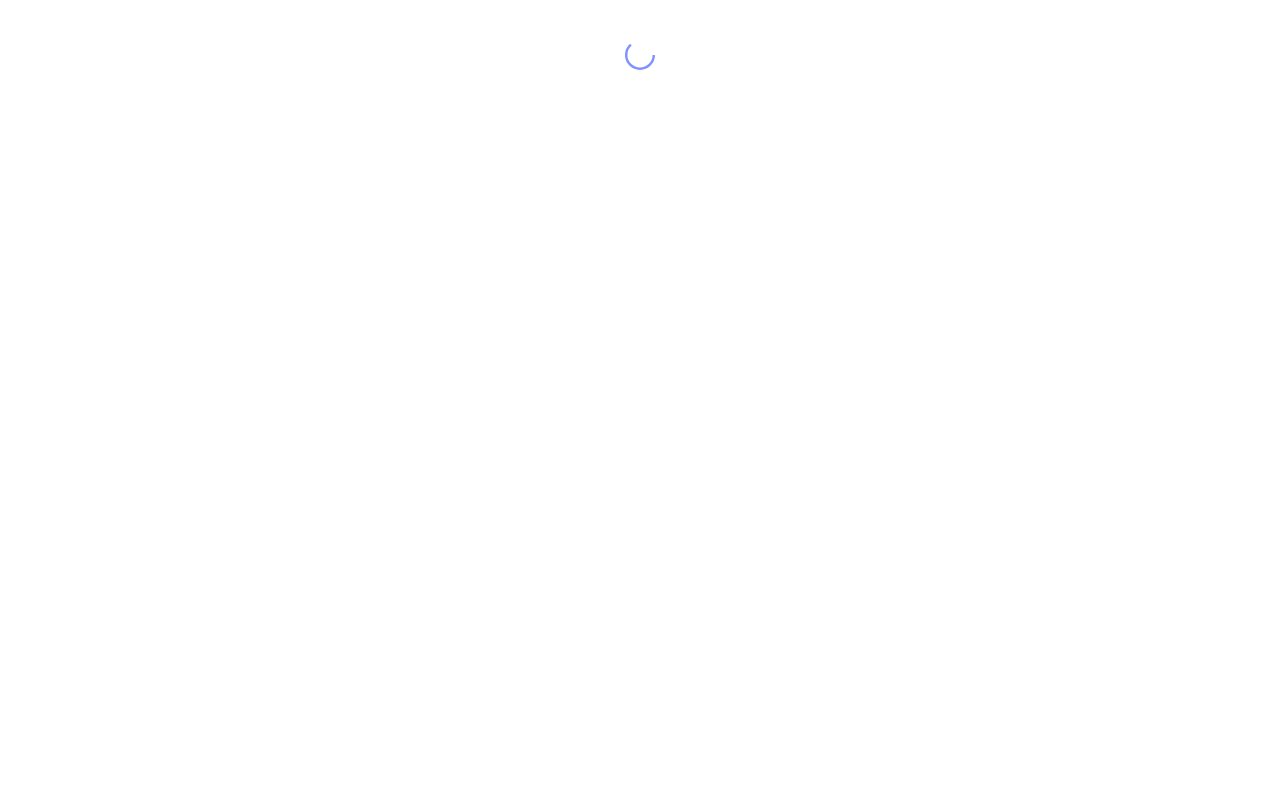 scroll, scrollTop: 0, scrollLeft: 0, axis: both 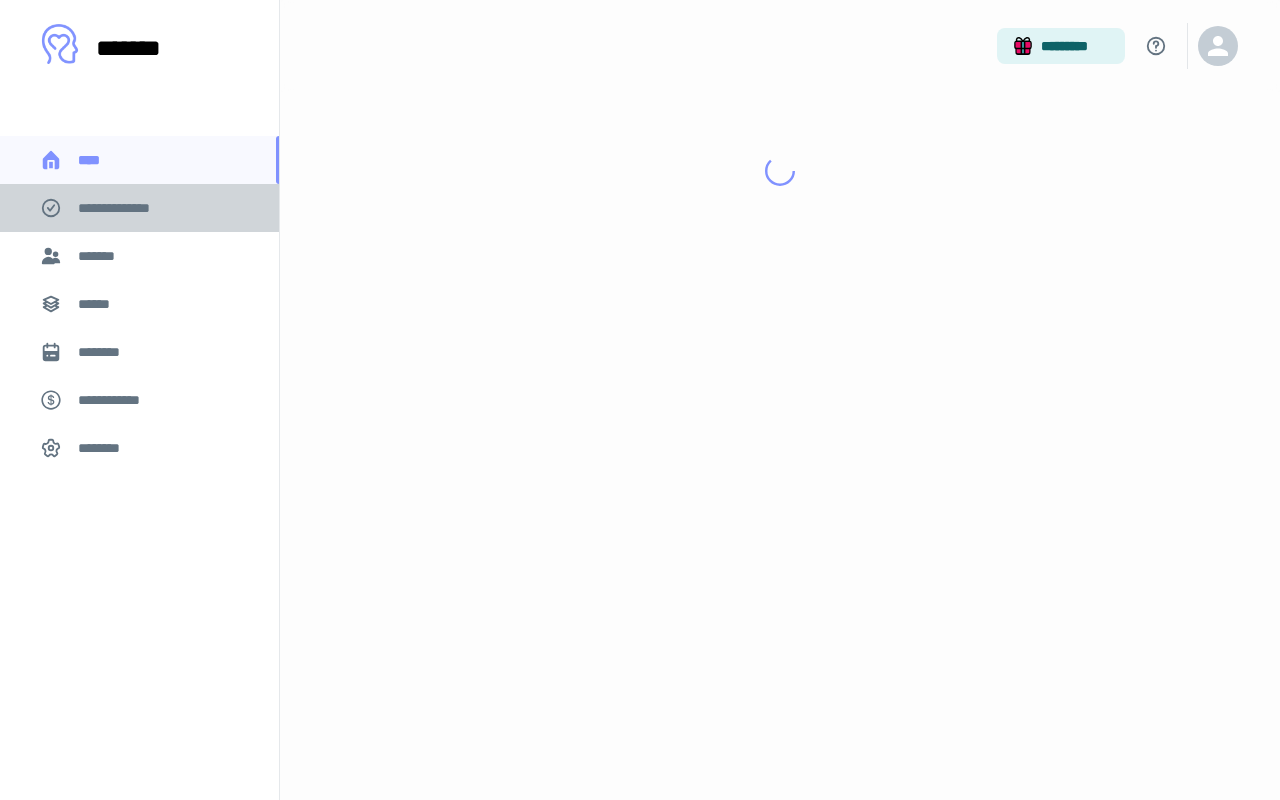 click on "**********" at bounding box center (127, 208) 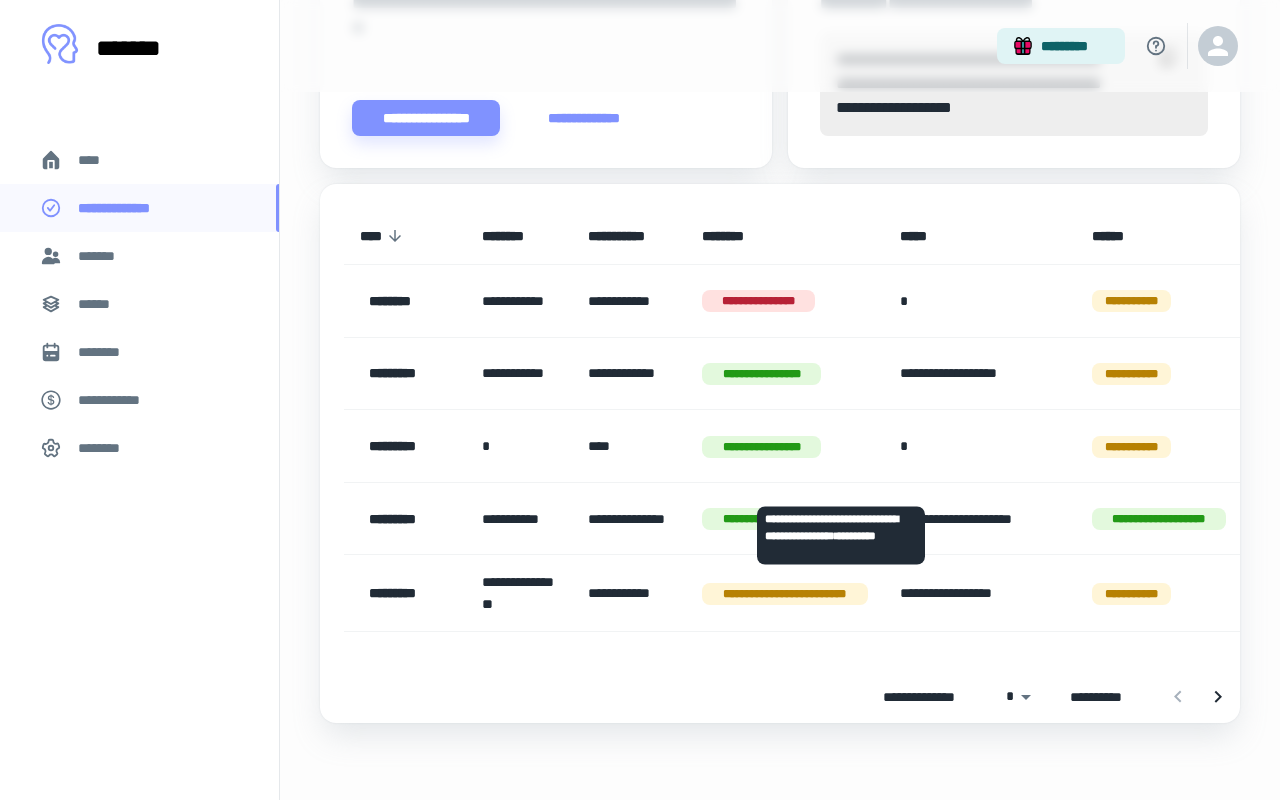 scroll, scrollTop: 842, scrollLeft: 0, axis: vertical 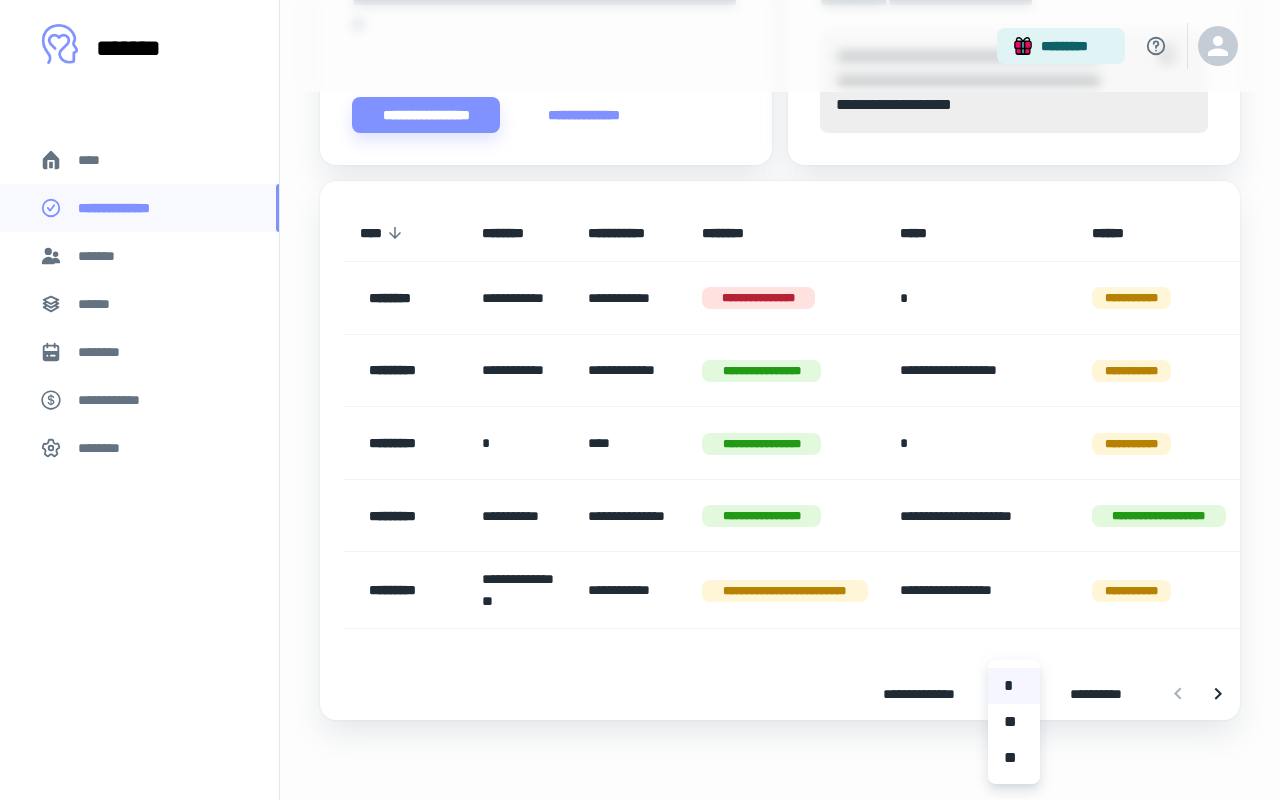 click on "**********" at bounding box center [640, -442] 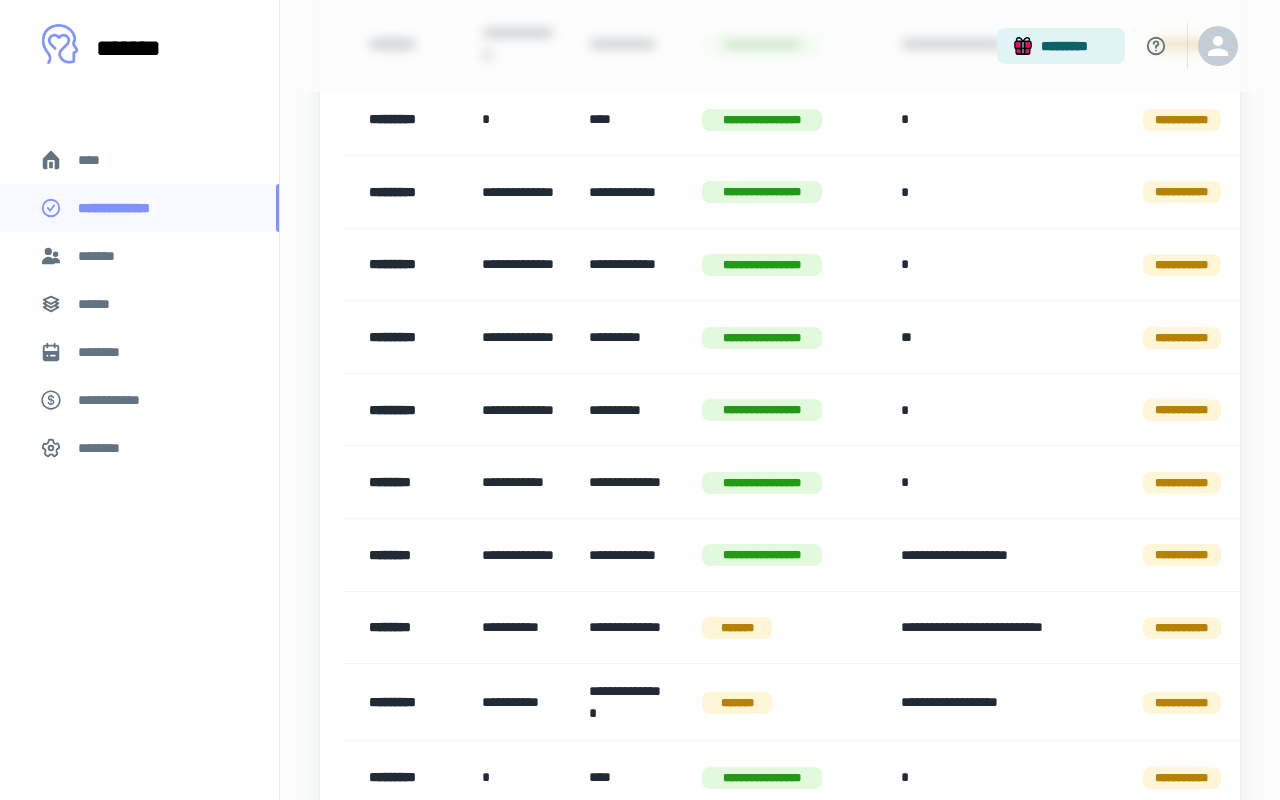 scroll, scrollTop: 0, scrollLeft: 0, axis: both 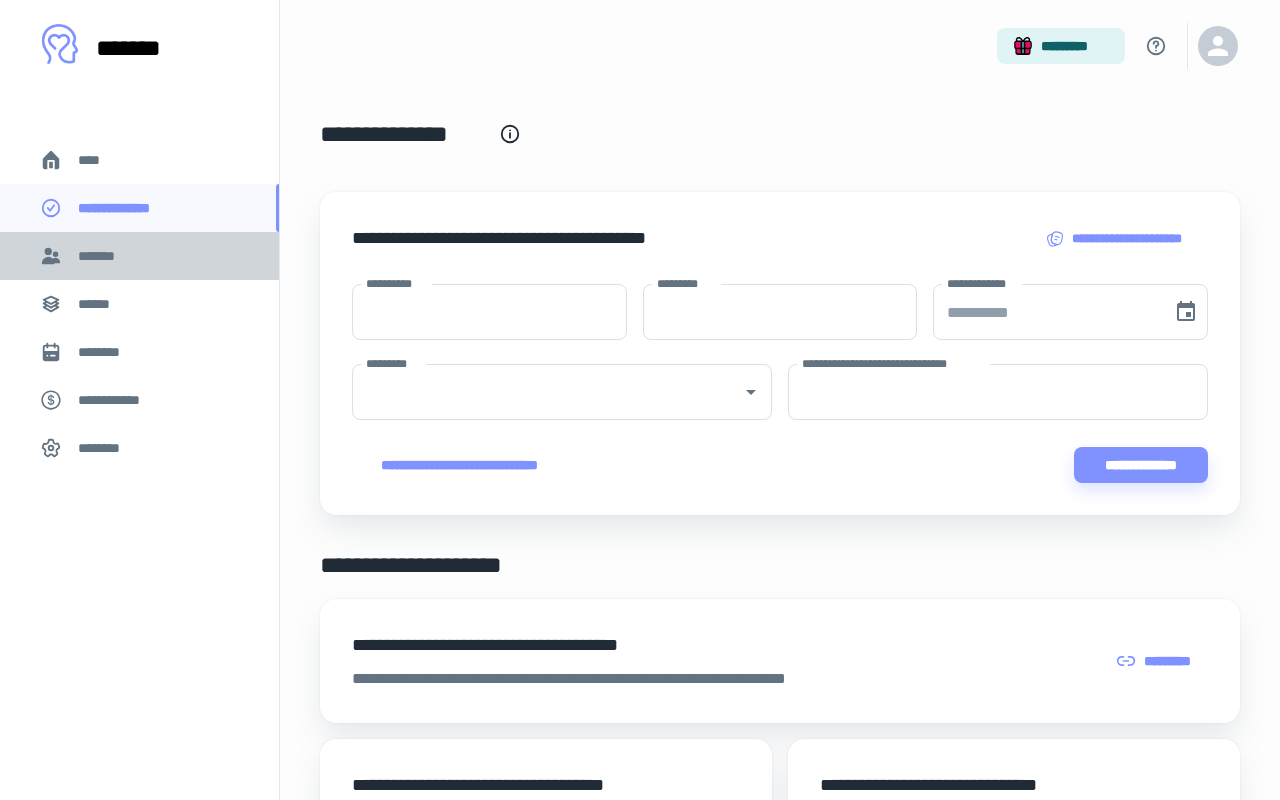 click on "*******" at bounding box center [139, 256] 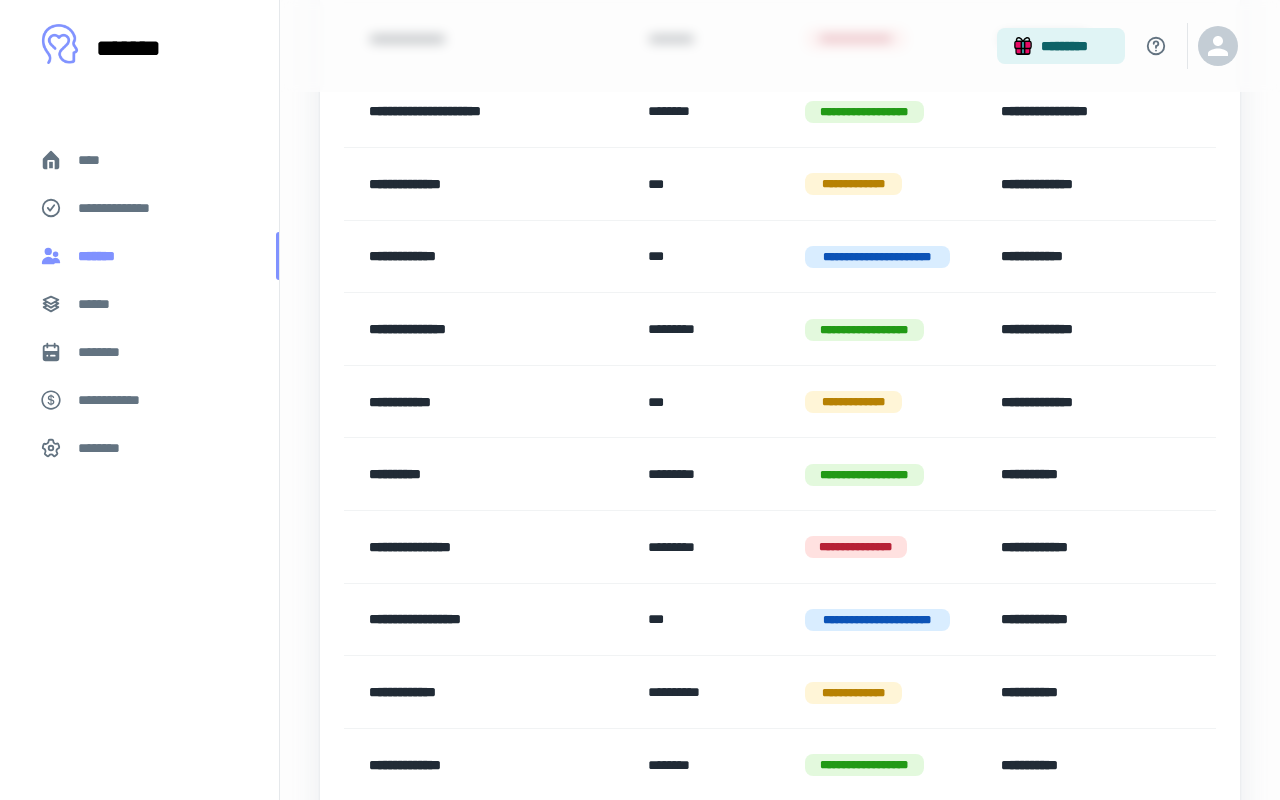 scroll, scrollTop: 590, scrollLeft: 0, axis: vertical 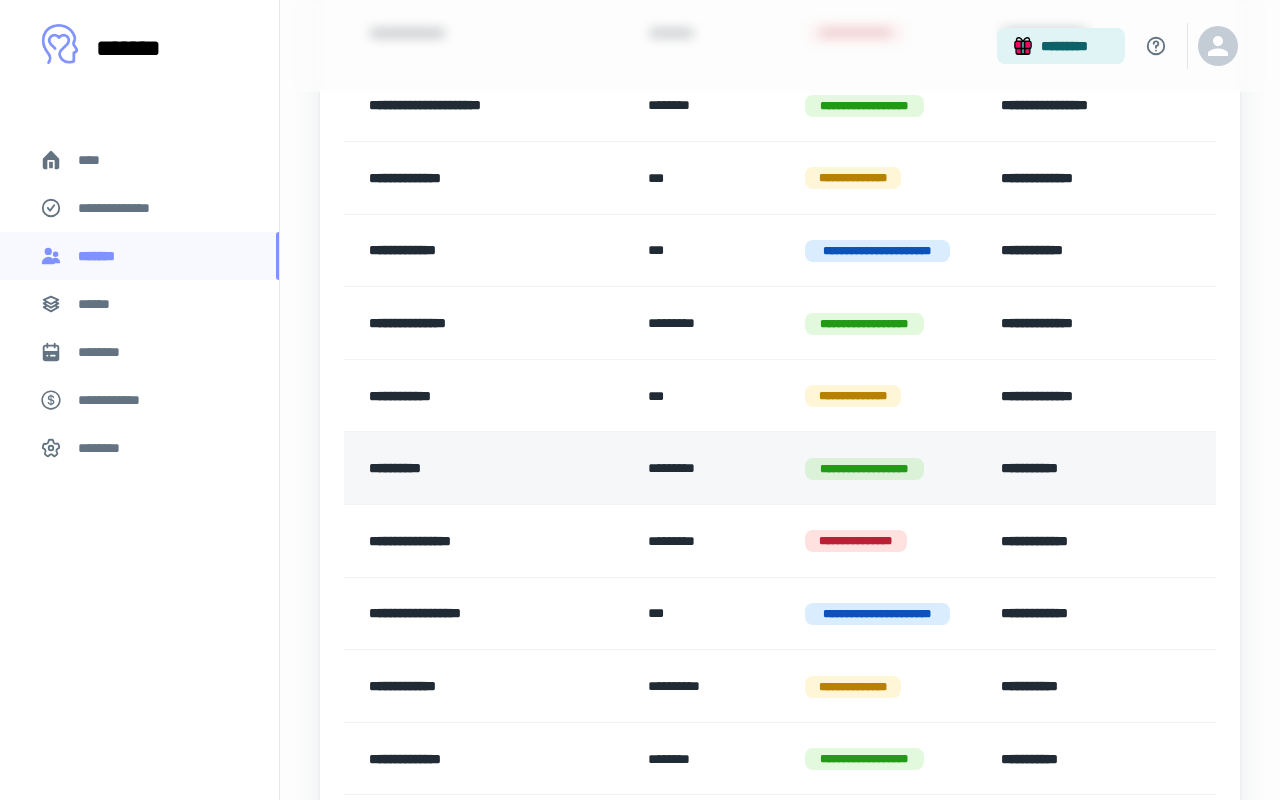 click on "**********" at bounding box center [480, 468] 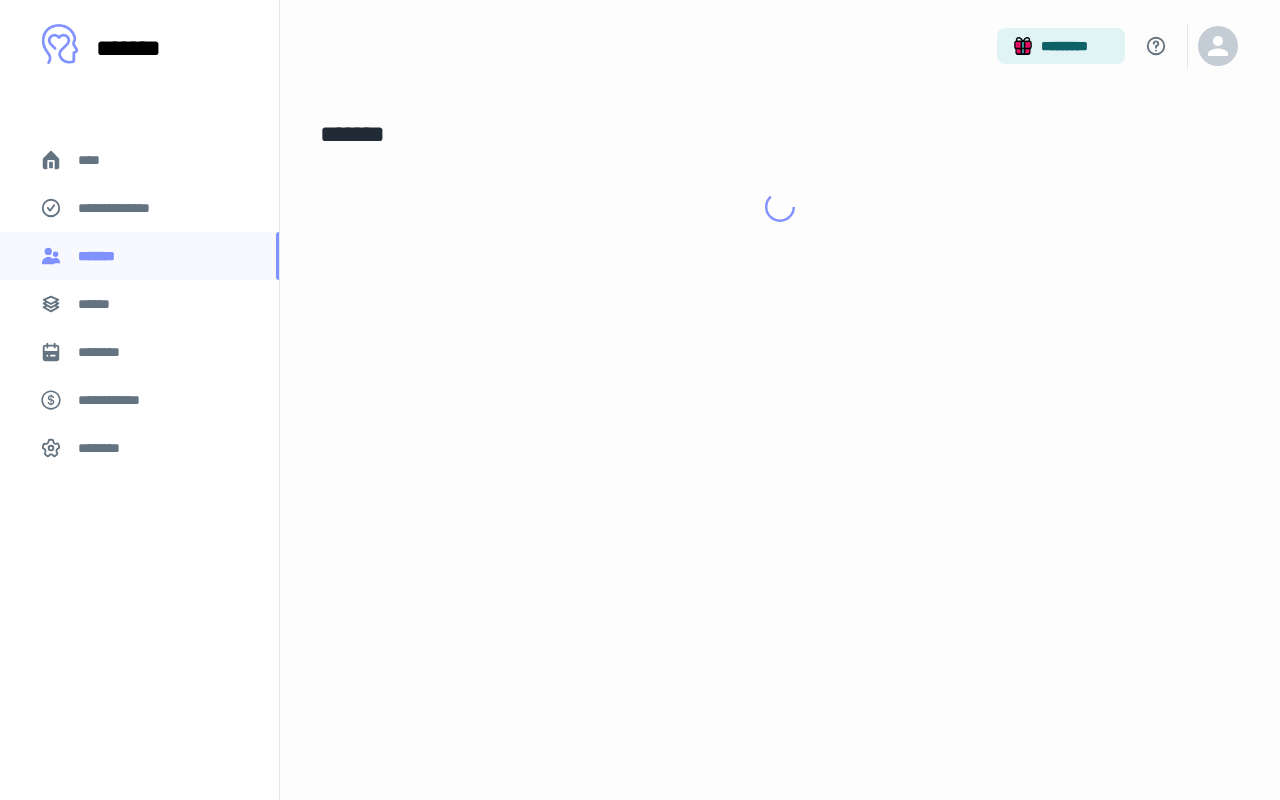 scroll, scrollTop: 0, scrollLeft: 0, axis: both 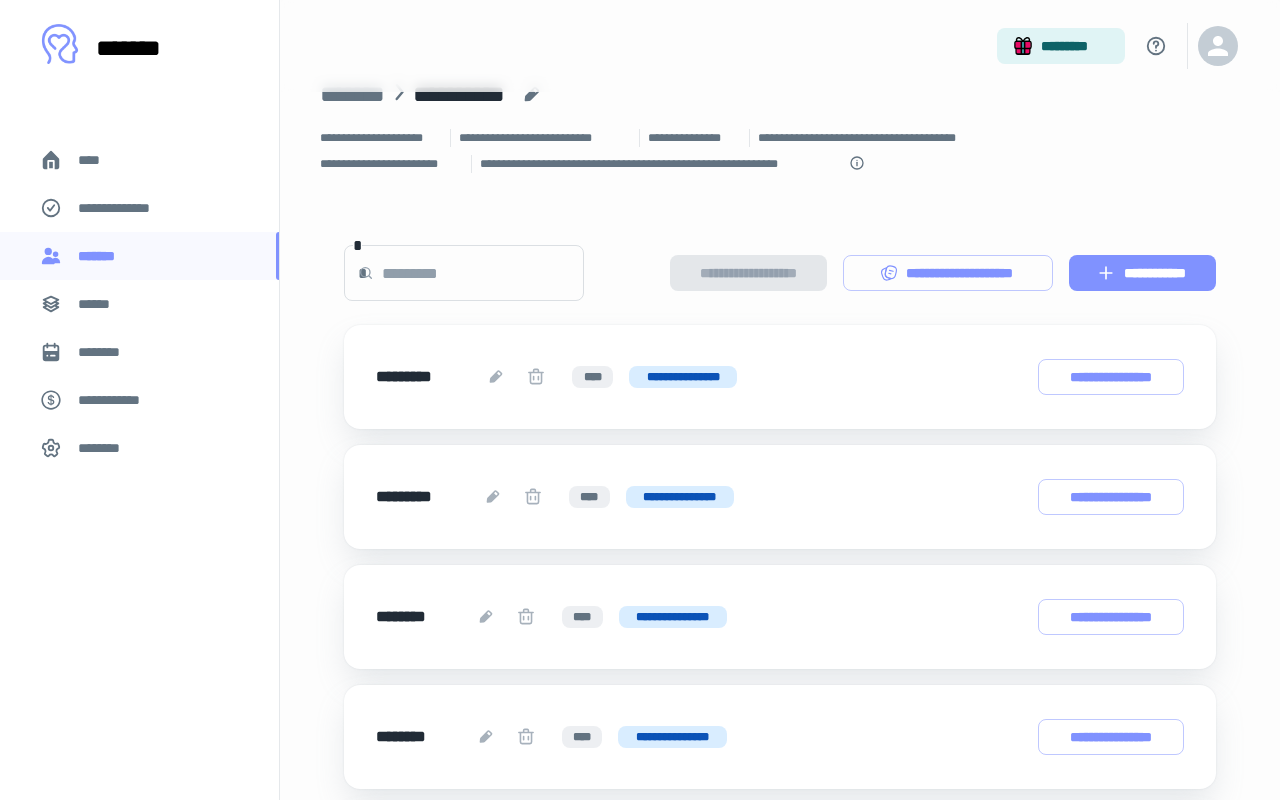 click on "**********" at bounding box center [1142, 273] 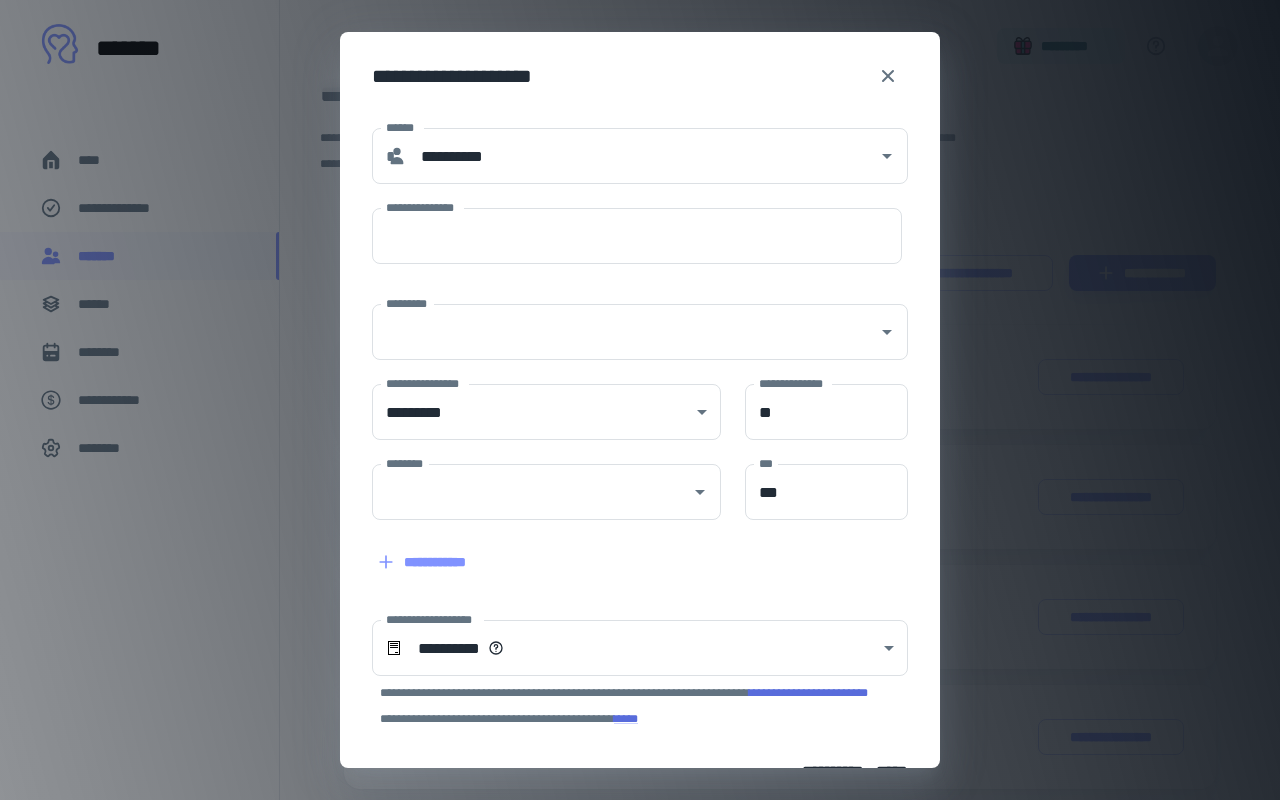 type on "**********" 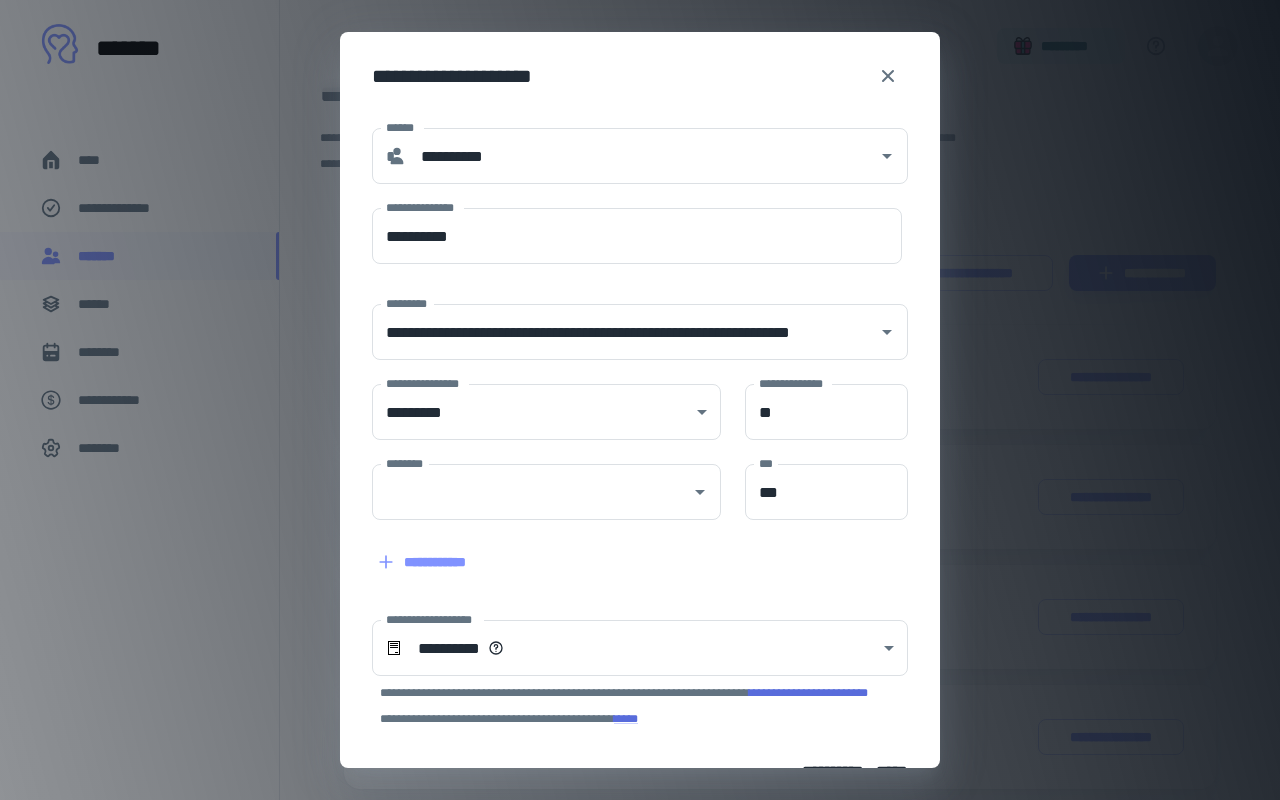 type on "**********" 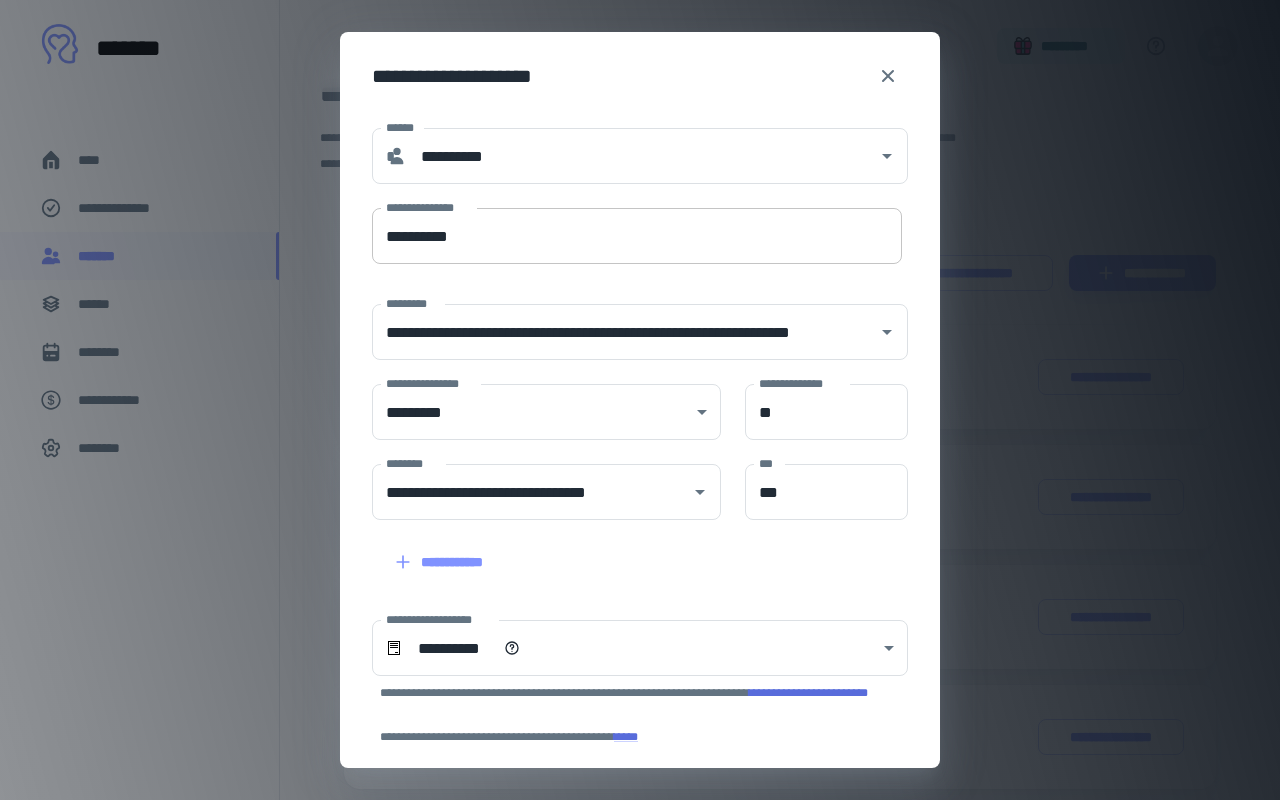 click on "**********" at bounding box center [637, 236] 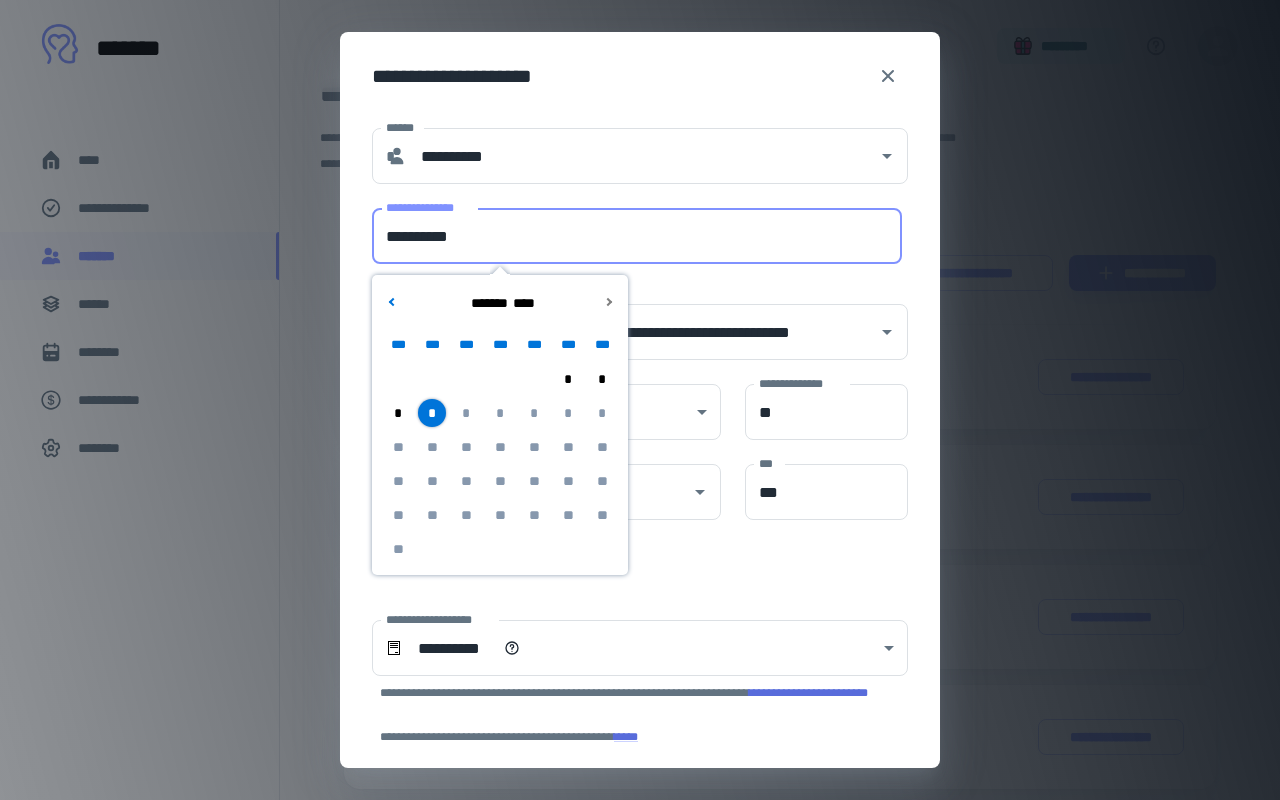click on "*" at bounding box center (432, 413) 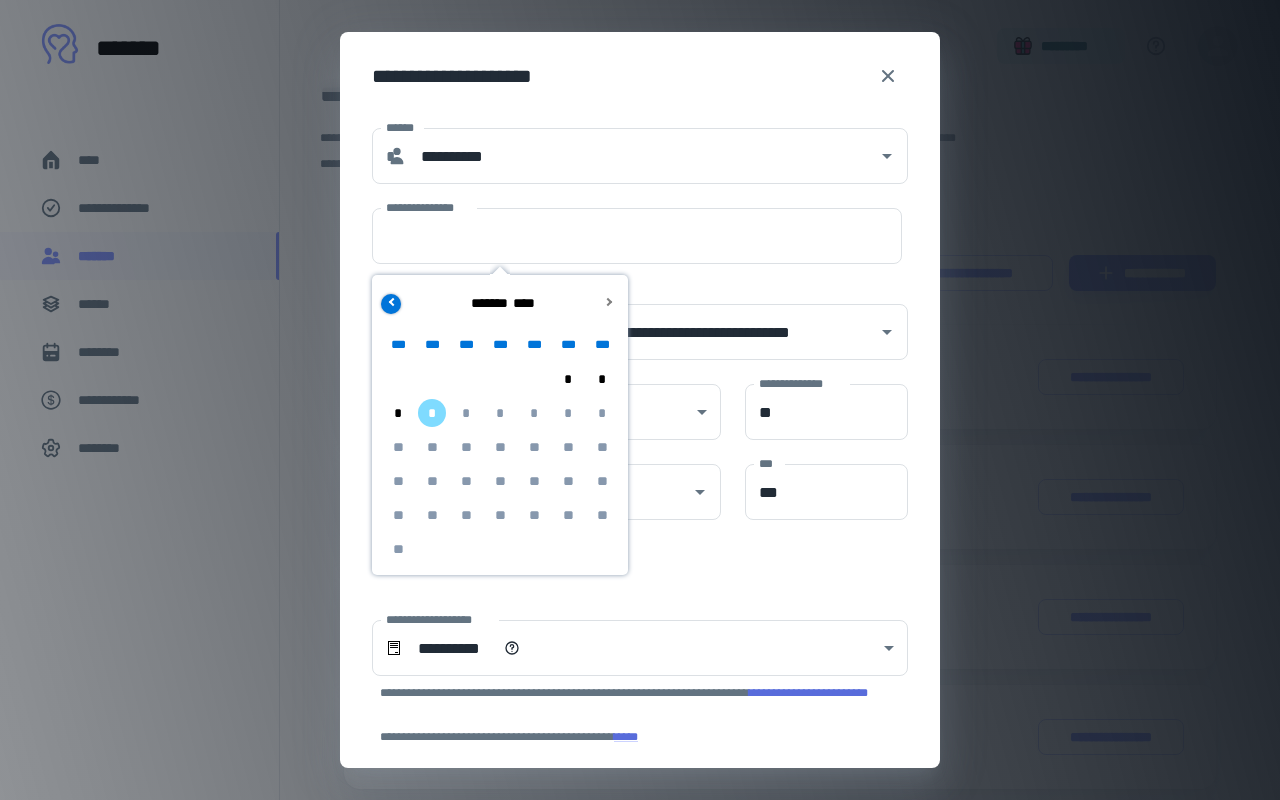 click at bounding box center (392, 301) 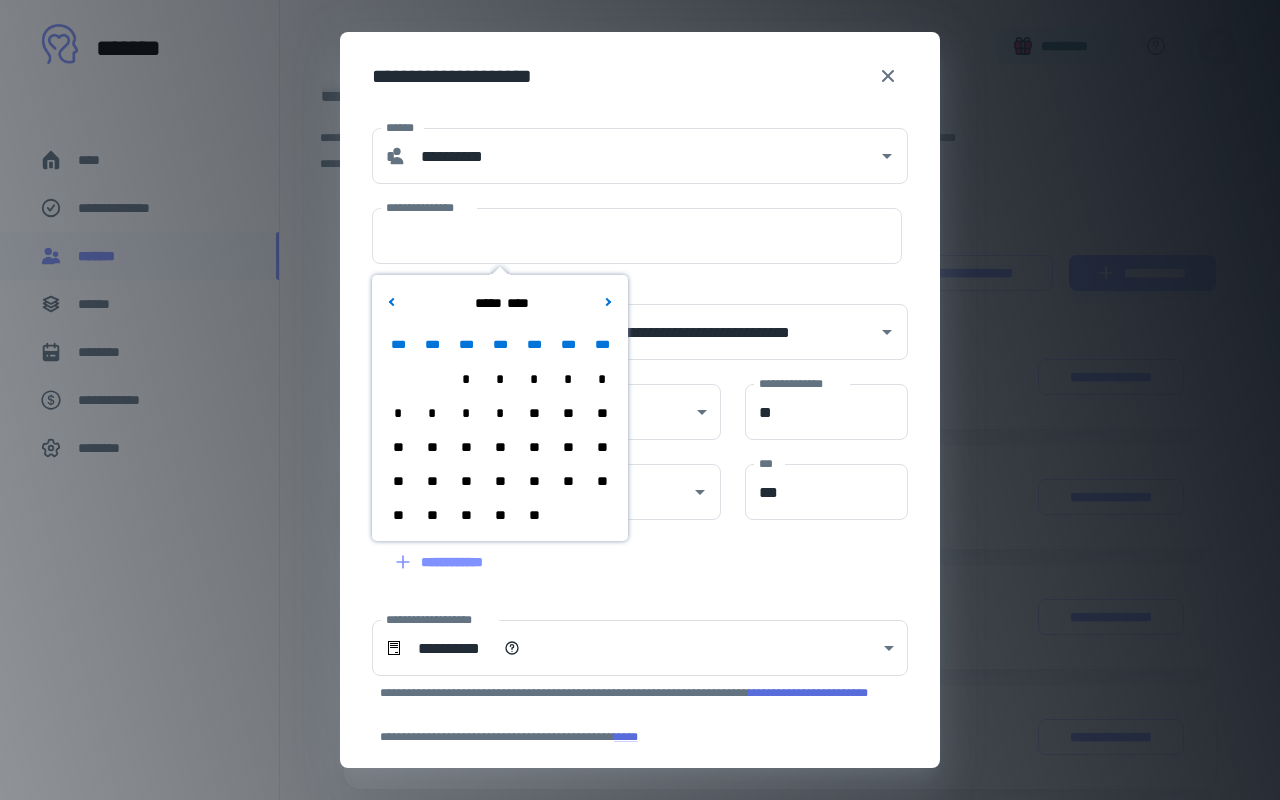 click on "**" at bounding box center [500, 515] 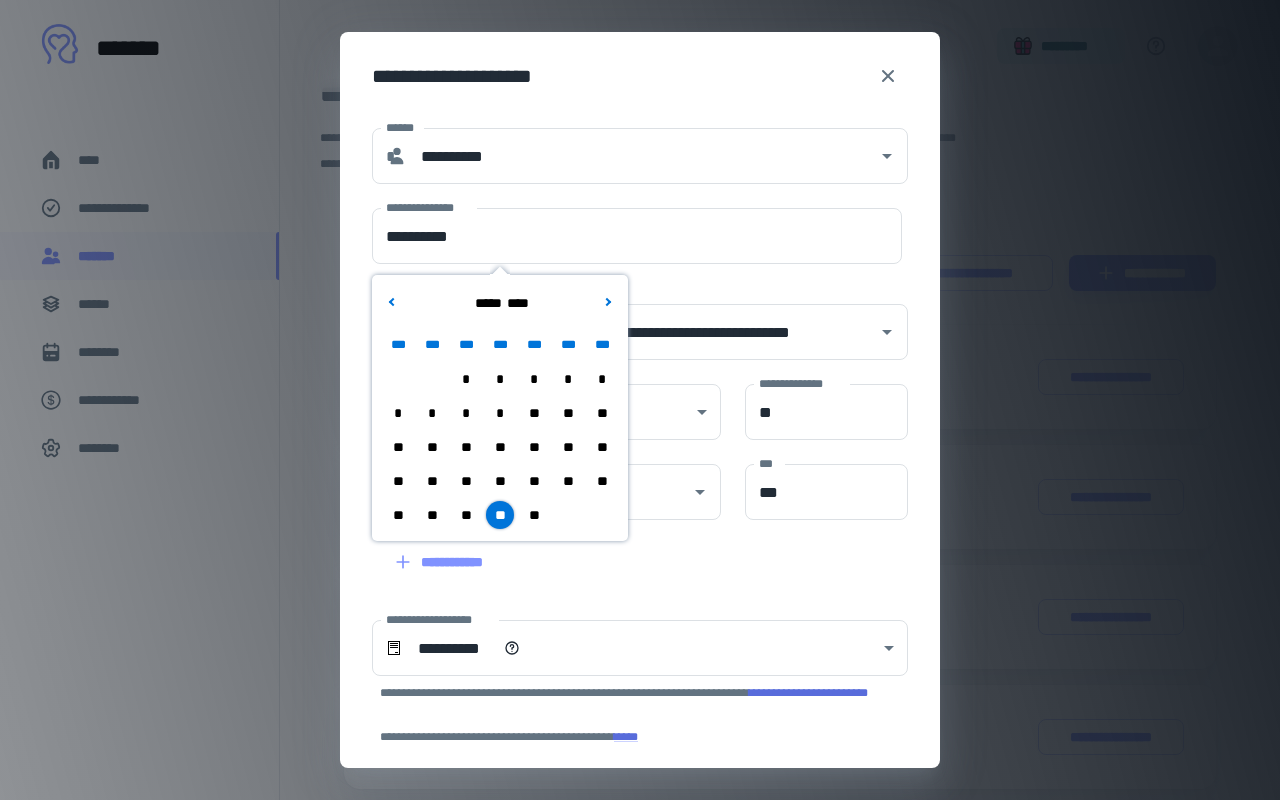 click on "**********" at bounding box center (628, 550) 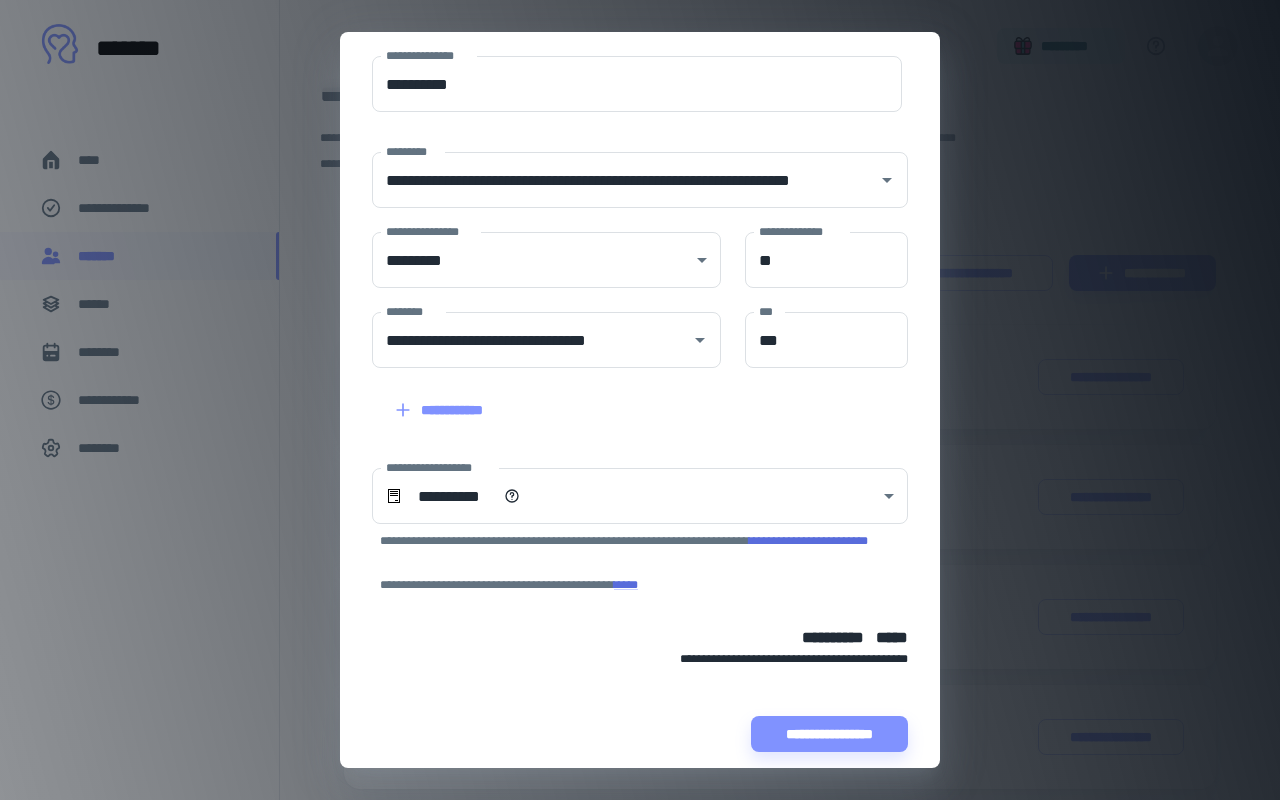 scroll, scrollTop: 168, scrollLeft: 0, axis: vertical 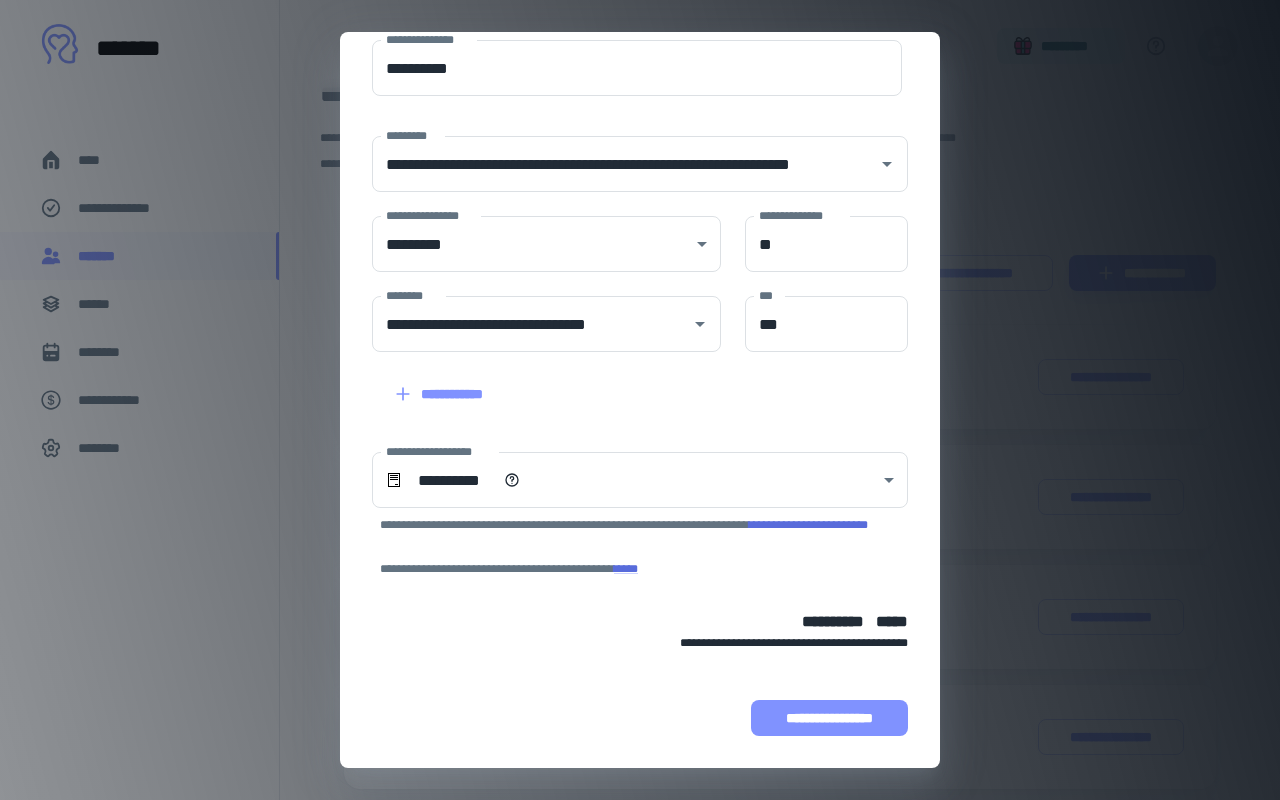 click on "**********" at bounding box center [829, 718] 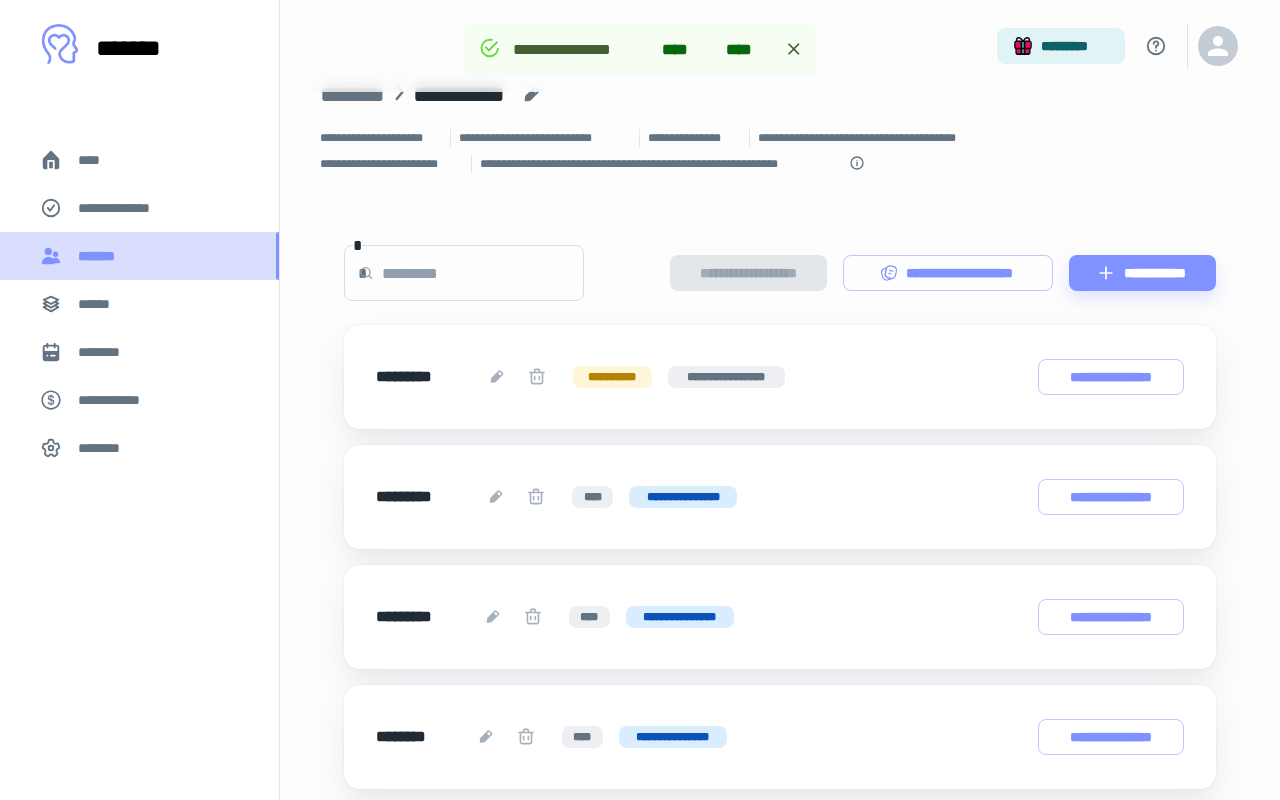 click on "*******" at bounding box center (139, 256) 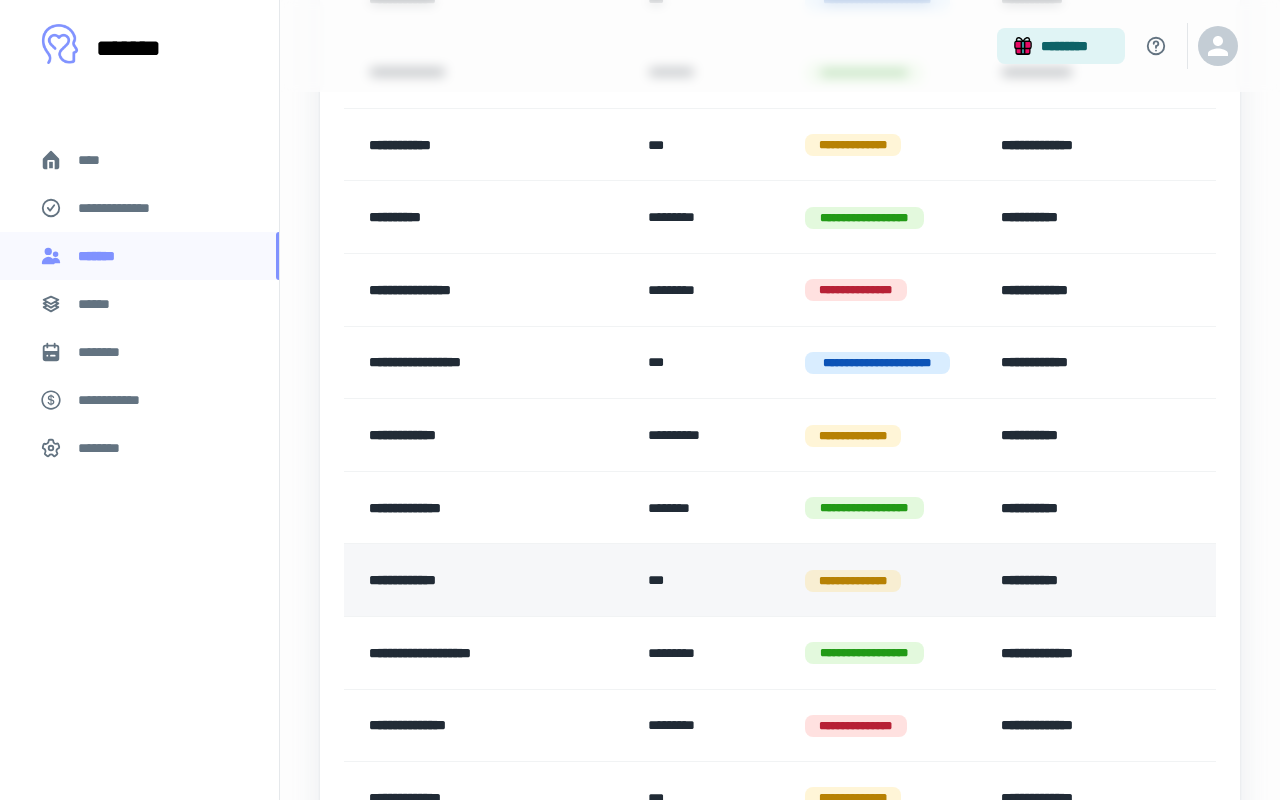 scroll, scrollTop: 846, scrollLeft: 0, axis: vertical 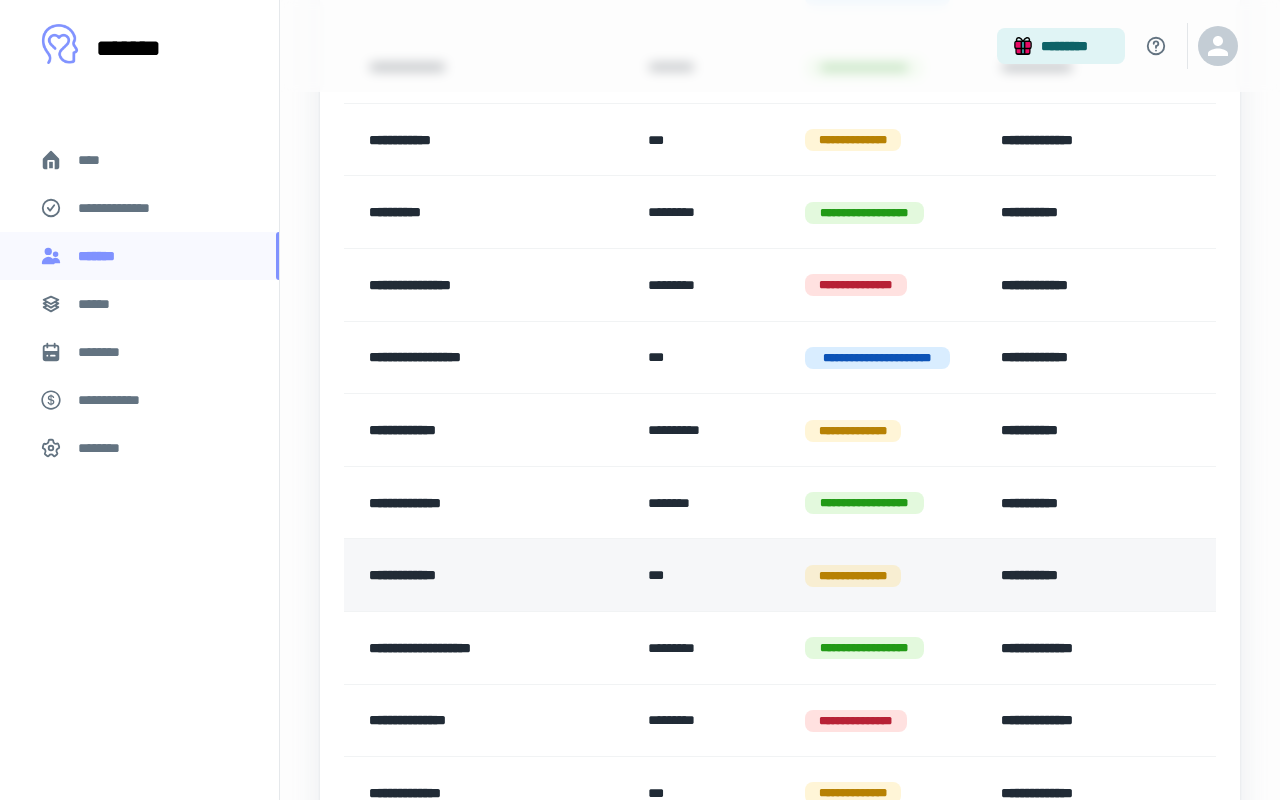 click on "**********" at bounding box center [480, 575] 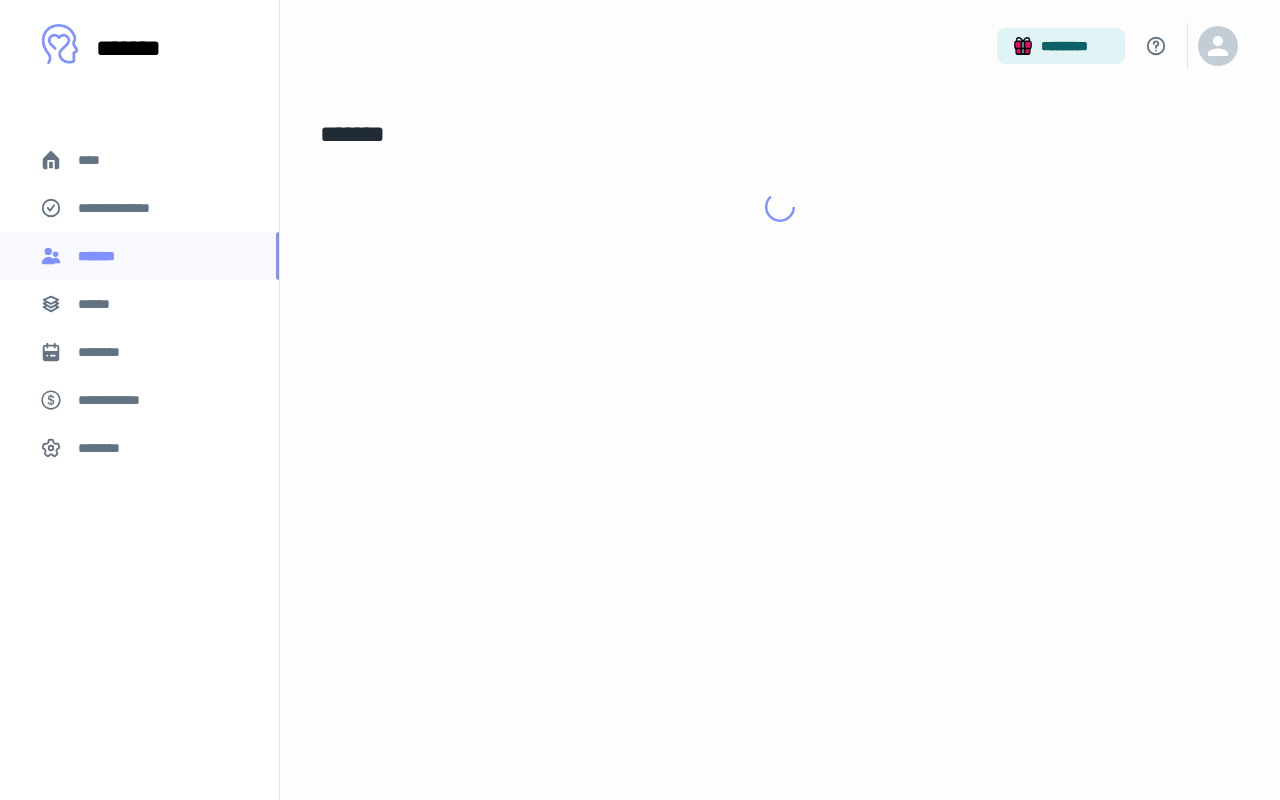 scroll, scrollTop: 0, scrollLeft: 0, axis: both 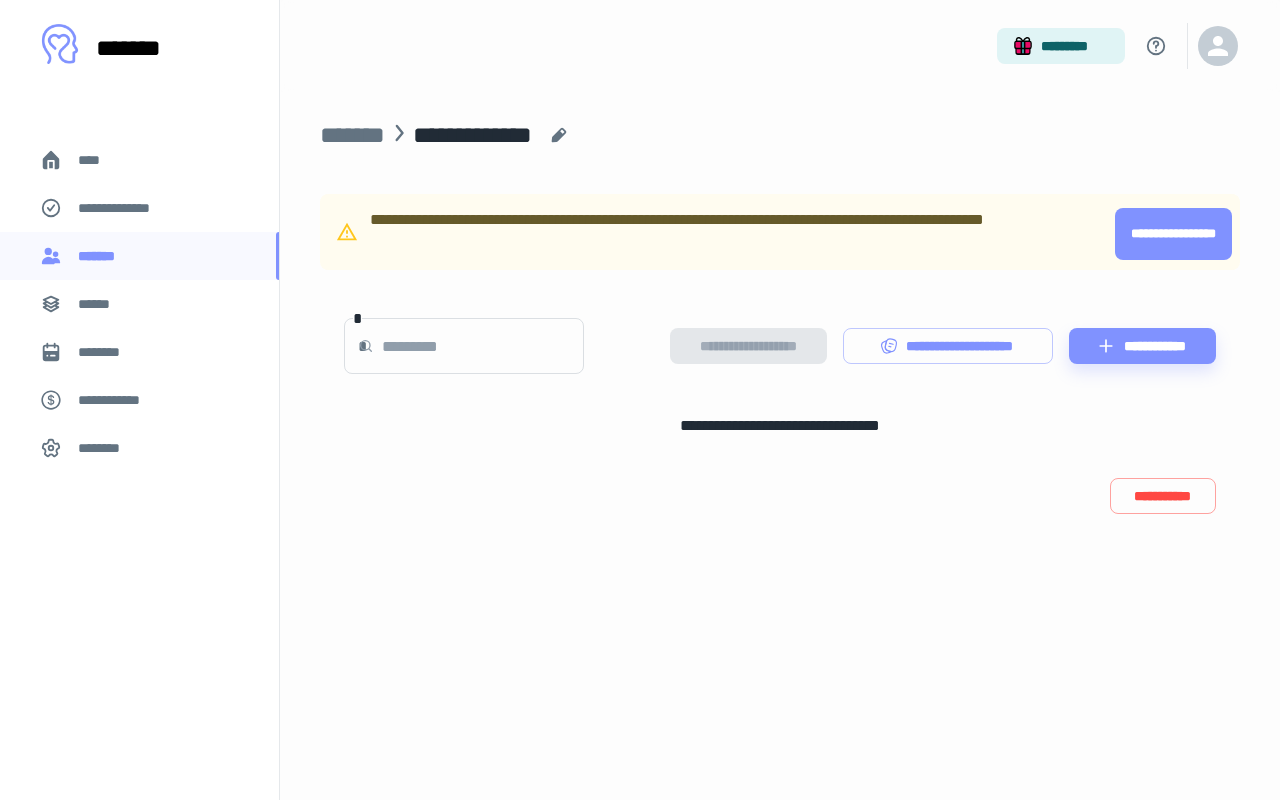 click on "**********" at bounding box center (1173, 234) 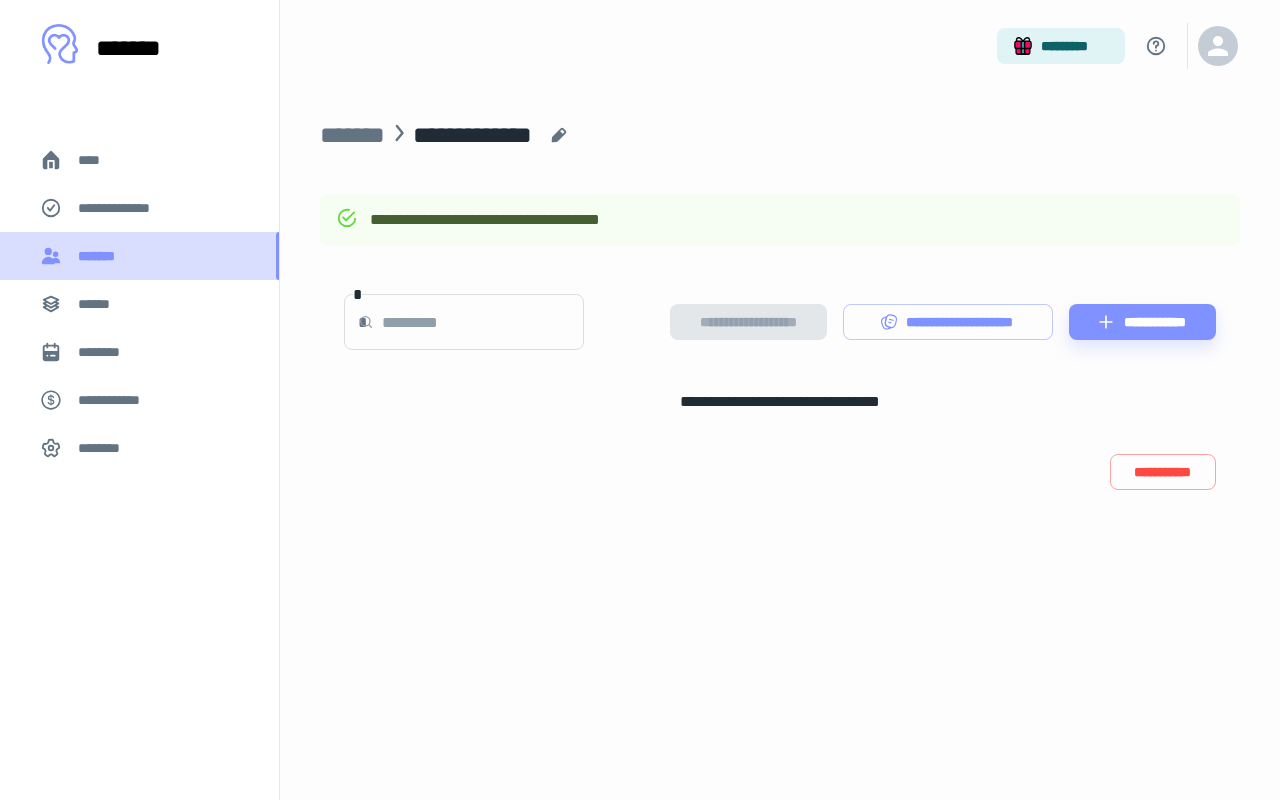 click on "*******" at bounding box center (101, 256) 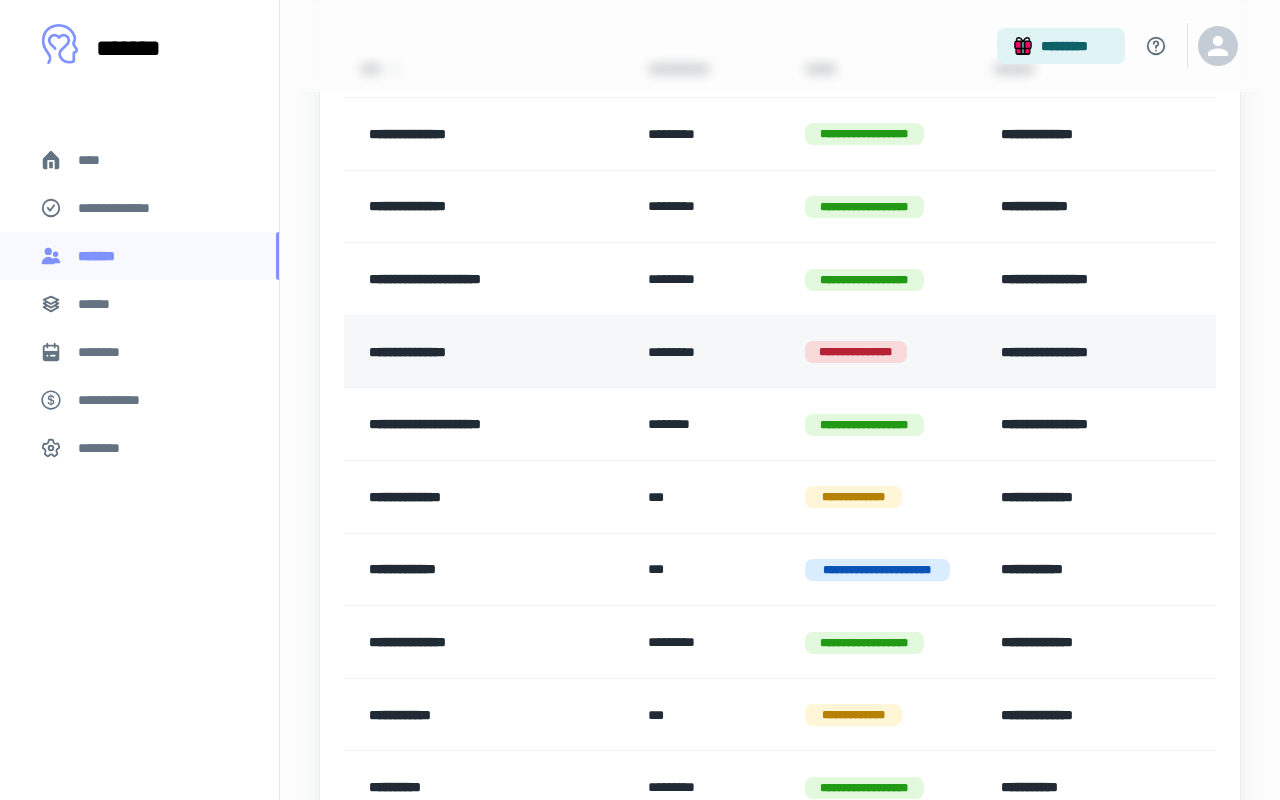 scroll, scrollTop: 282, scrollLeft: 0, axis: vertical 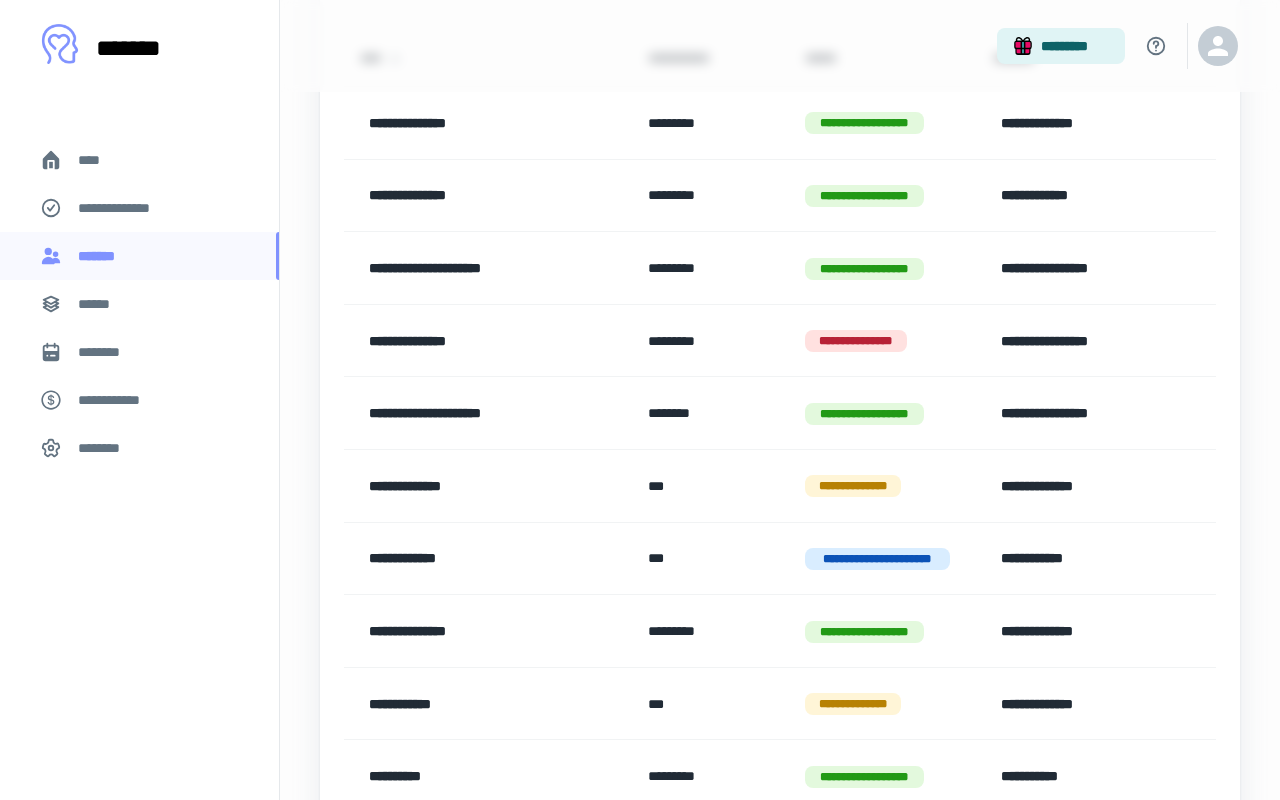 click on "**********" at bounding box center (480, 559) 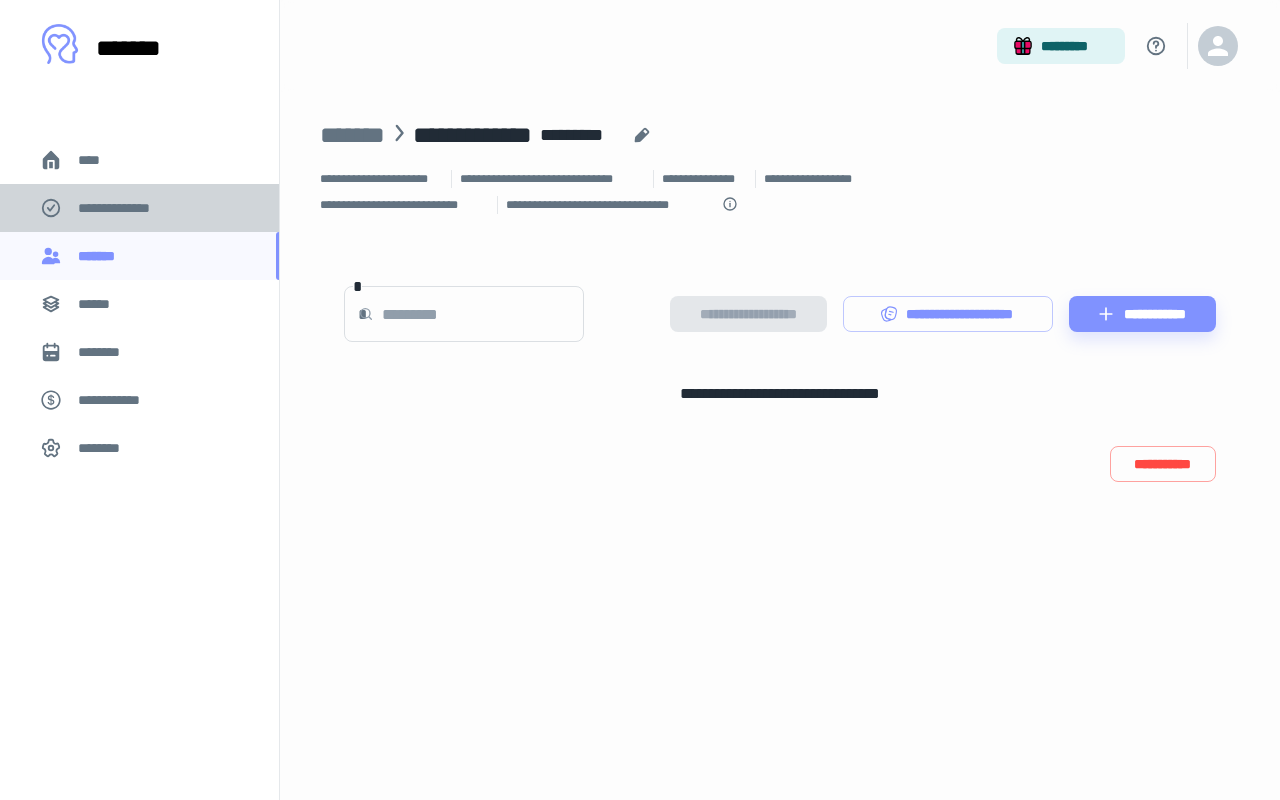 click on "**********" at bounding box center [139, 208] 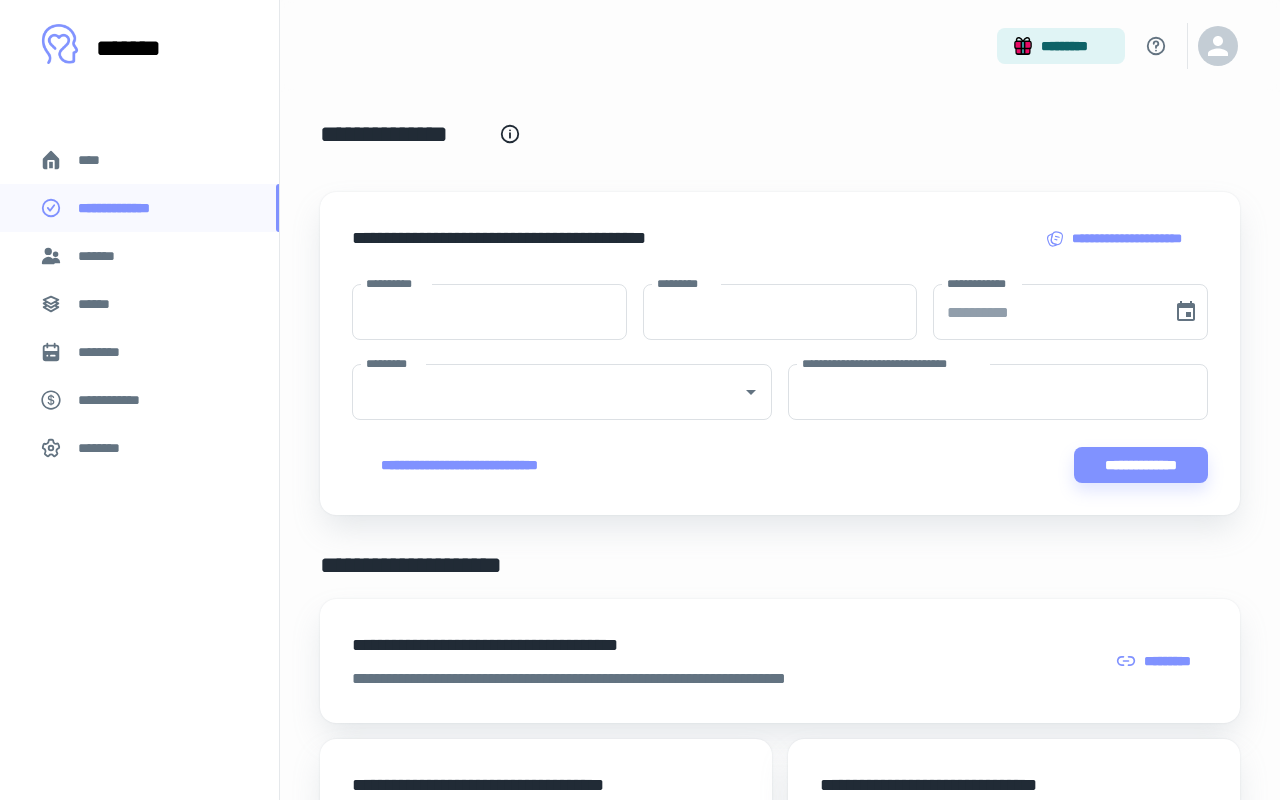 click on "*******" at bounding box center [100, 256] 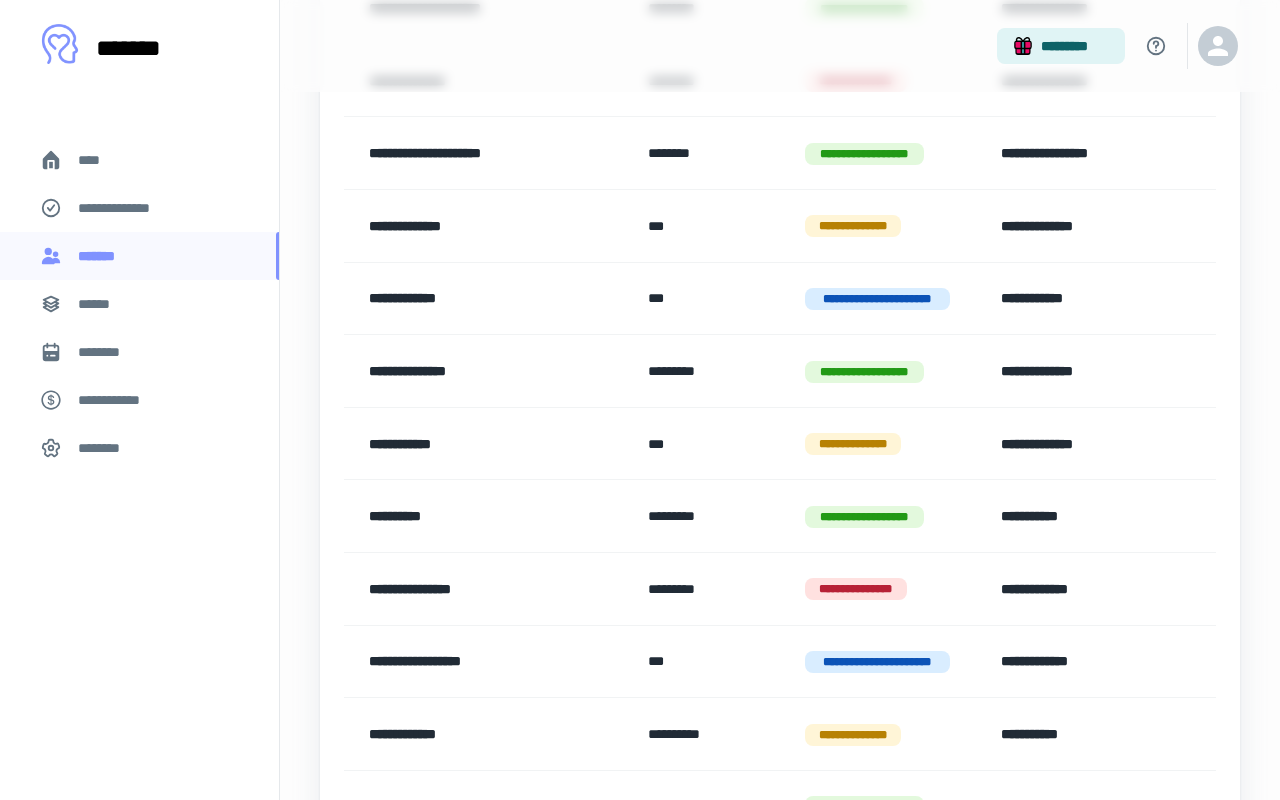 scroll, scrollTop: 546, scrollLeft: 0, axis: vertical 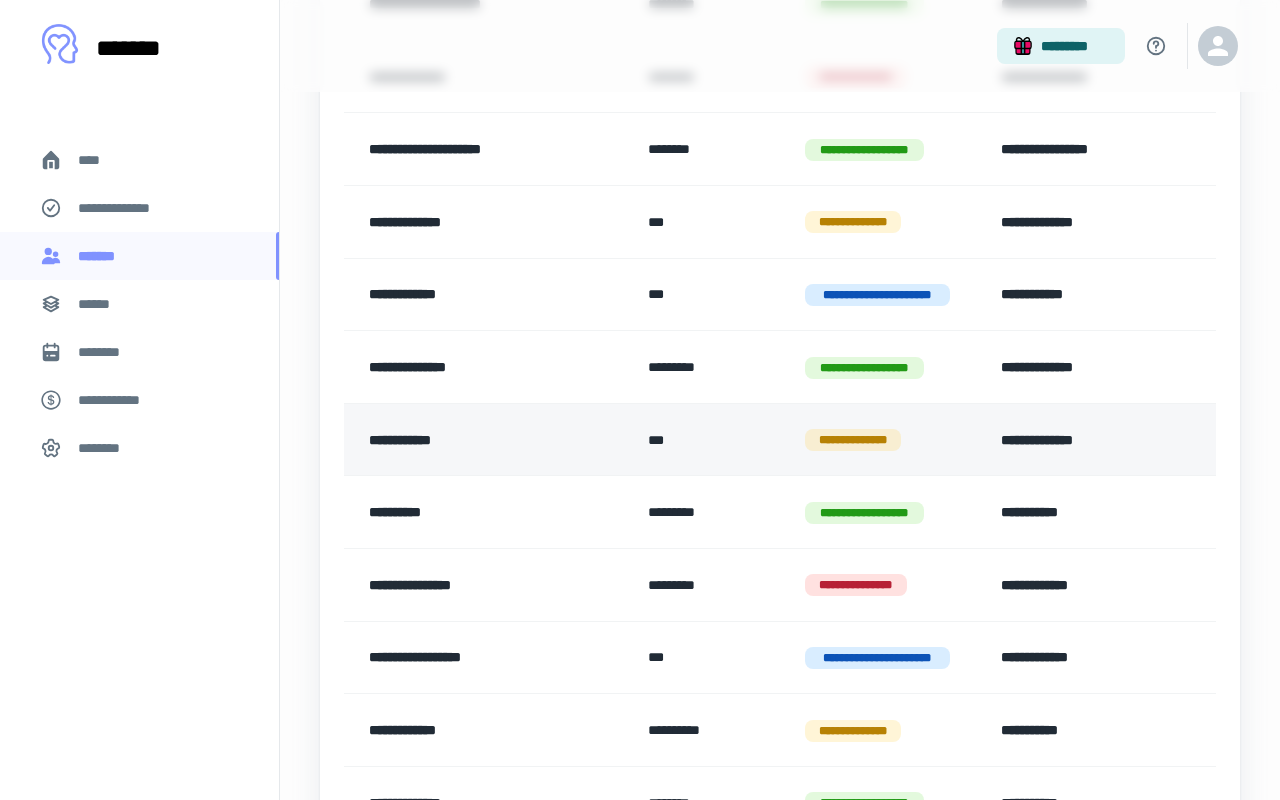 click on "**********" at bounding box center (480, 440) 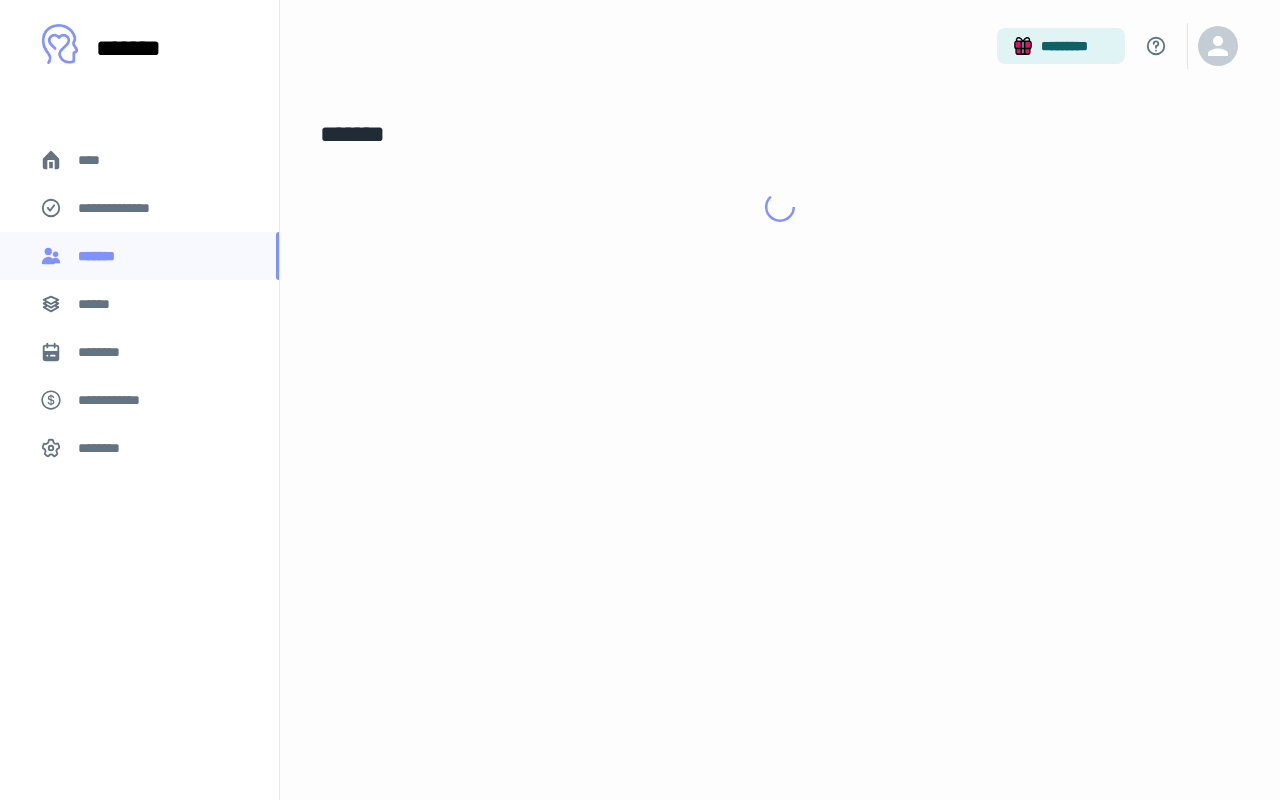 scroll, scrollTop: 0, scrollLeft: 0, axis: both 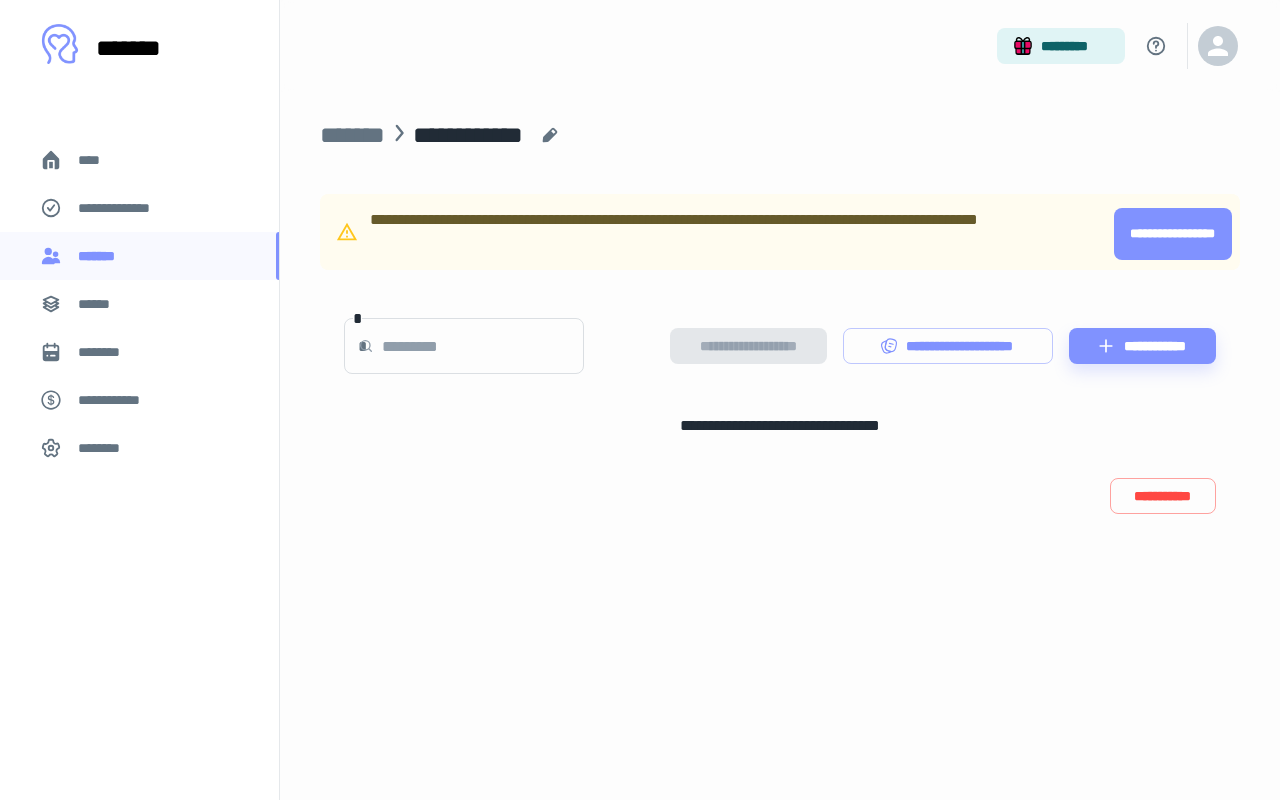 click on "**********" at bounding box center [1173, 234] 